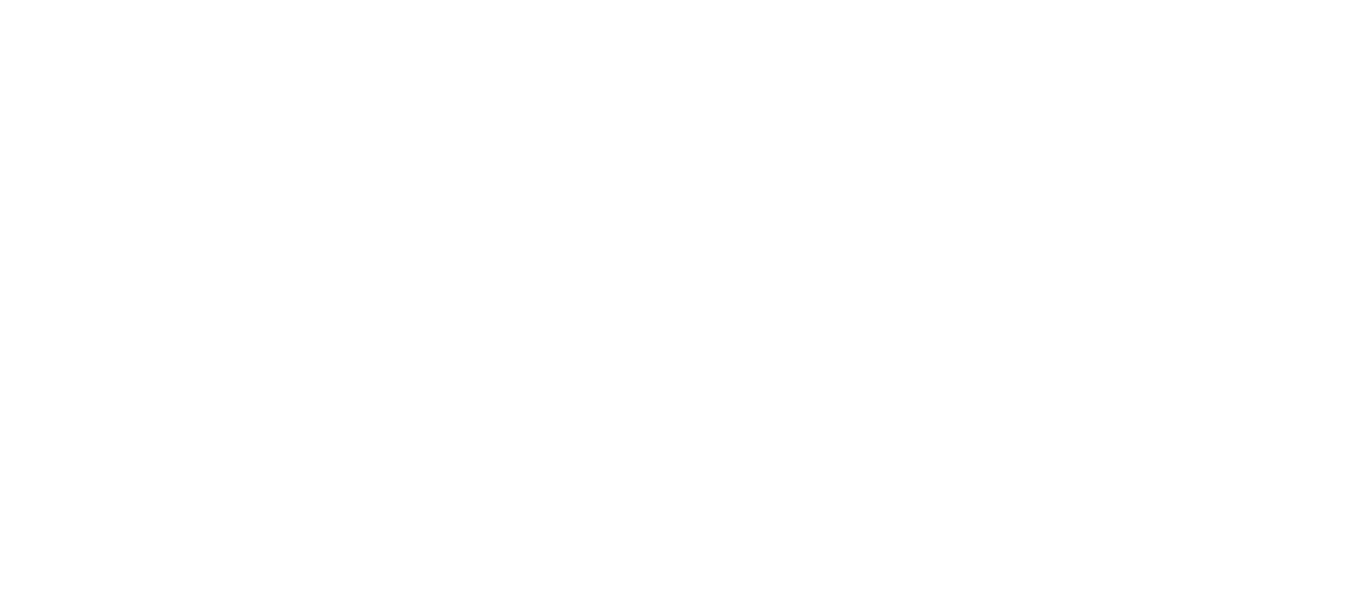 scroll, scrollTop: 0, scrollLeft: 0, axis: both 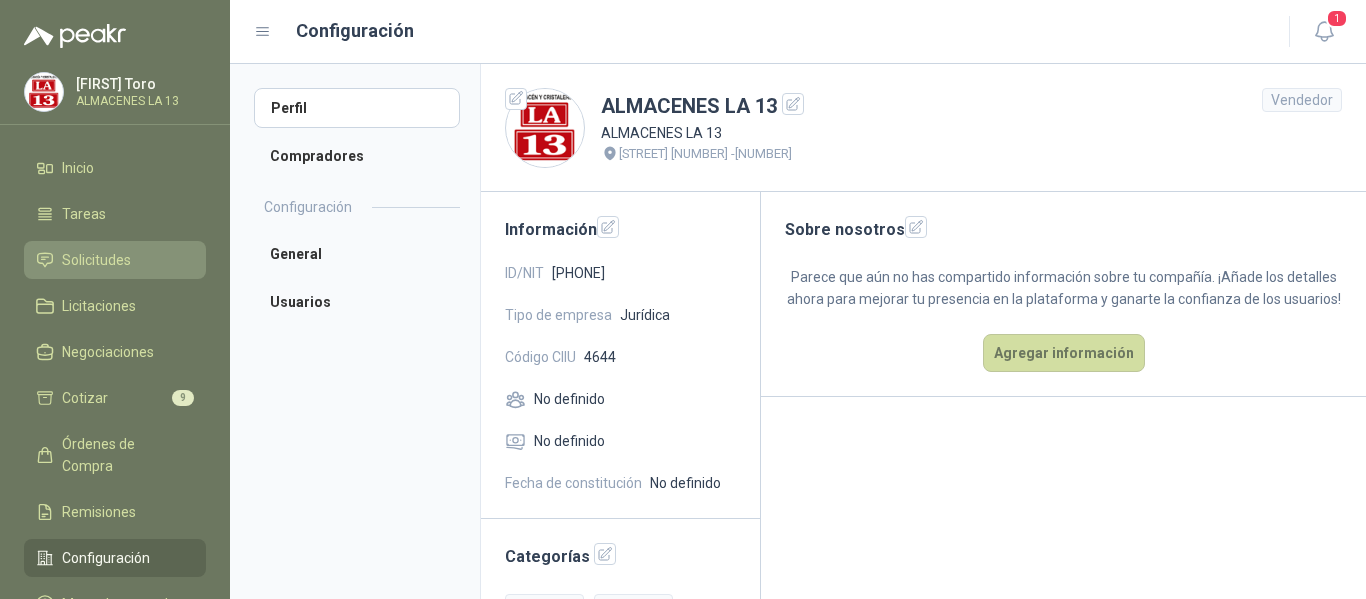 click on "Solicitudes" at bounding box center (96, 260) 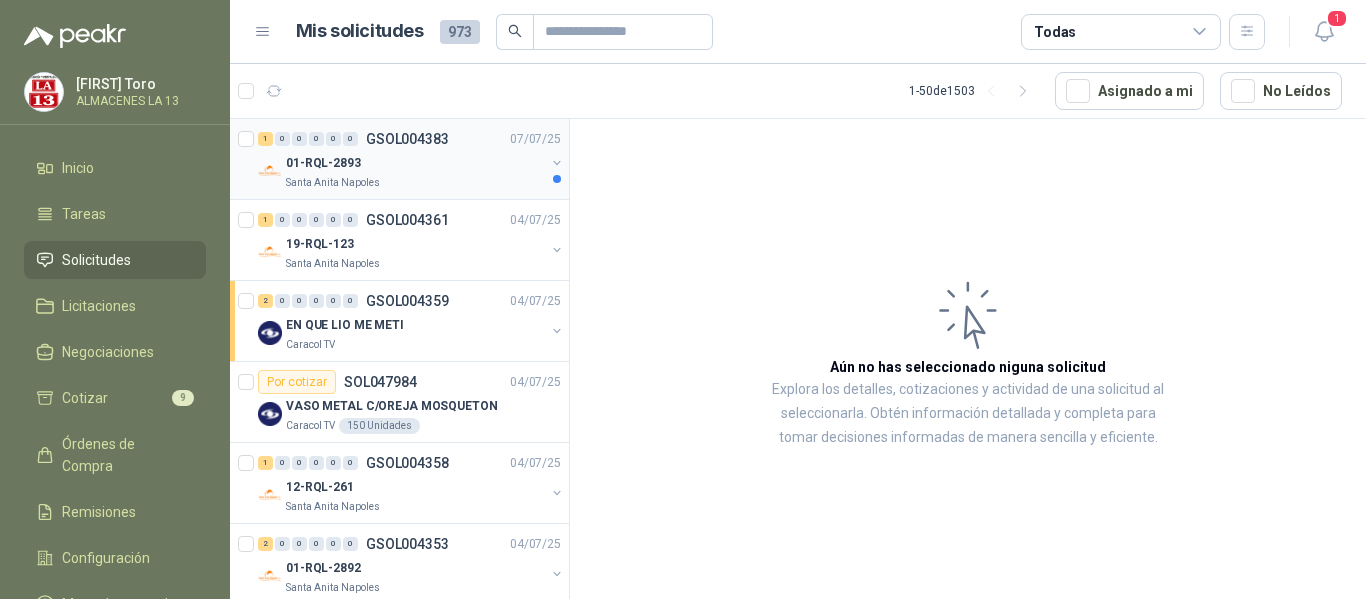 click on "Santa Anita Napoles" at bounding box center [415, 183] 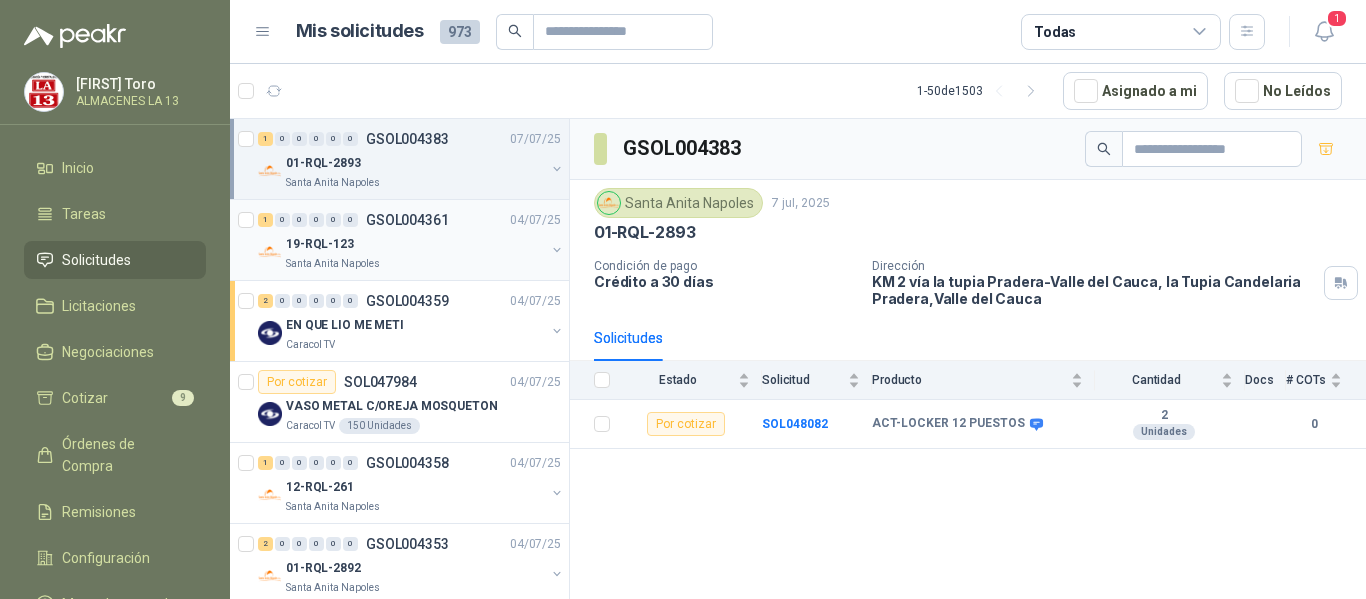 click on "19-RQL-123" at bounding box center (415, 244) 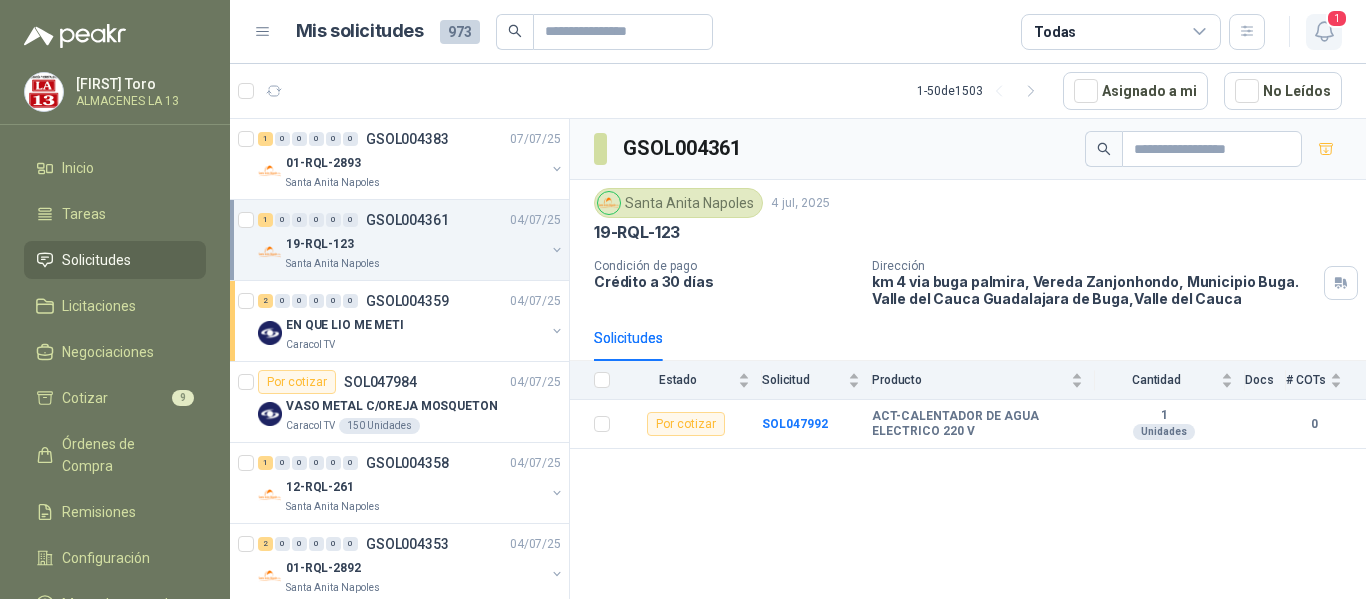 click on "1" at bounding box center (1324, 32) 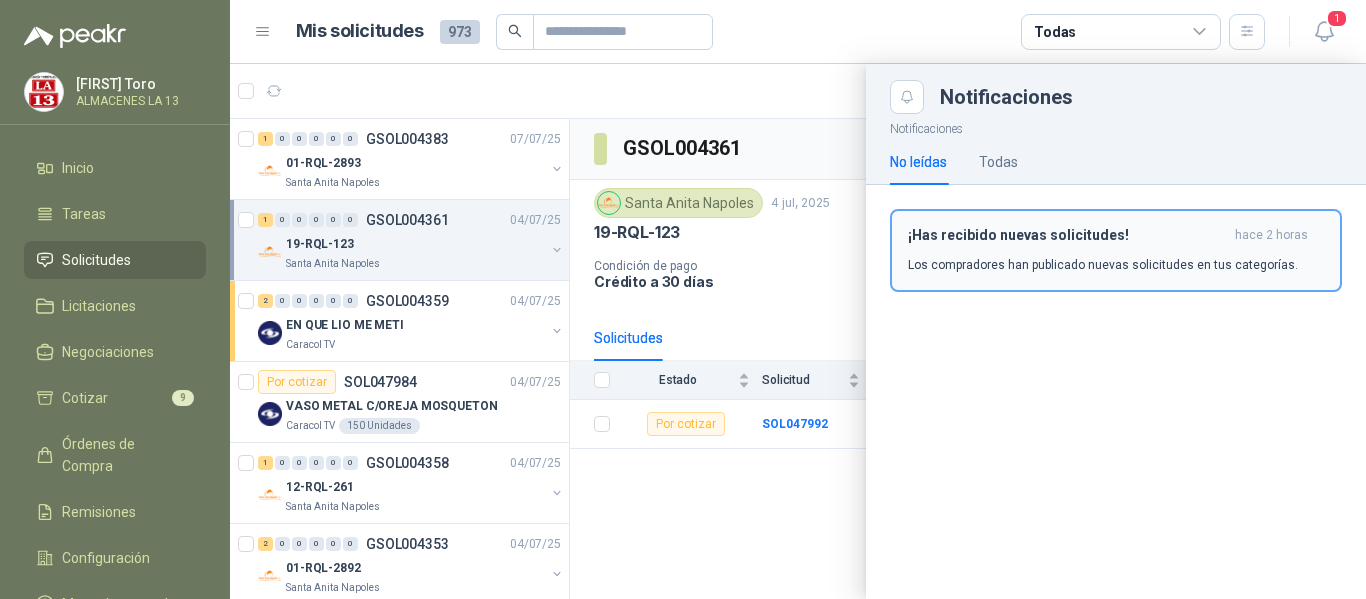 click on "¡Has recibido nuevas solicitudes!" at bounding box center (1067, 235) 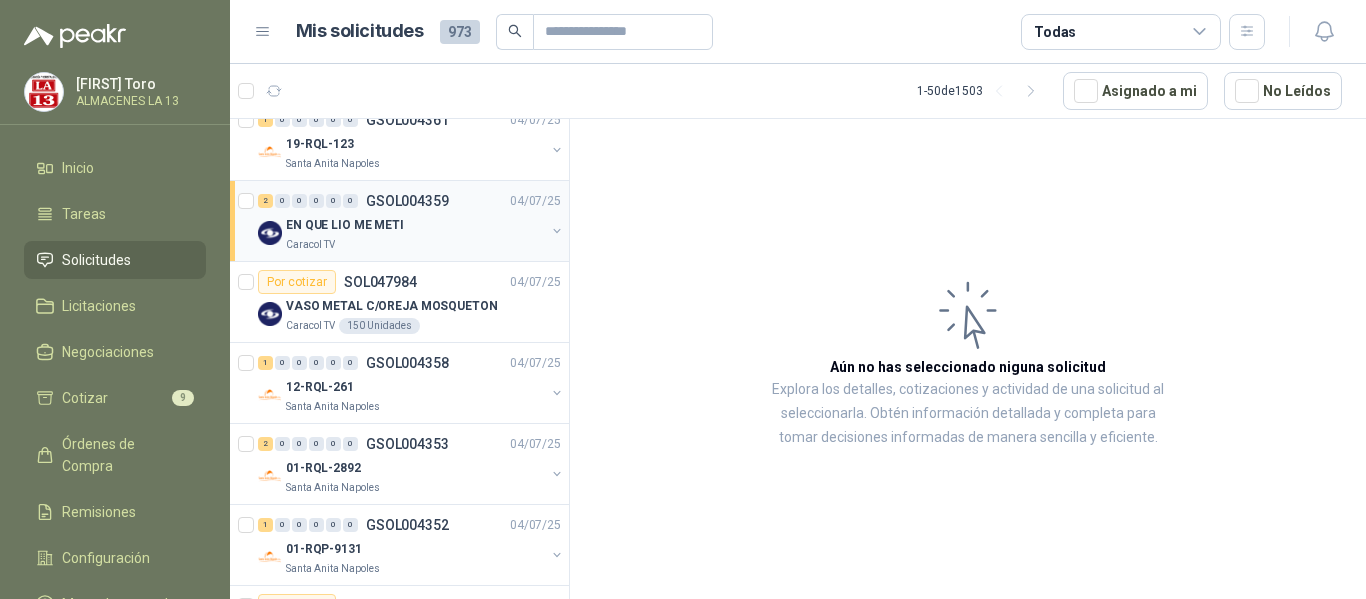scroll, scrollTop: 0, scrollLeft: 0, axis: both 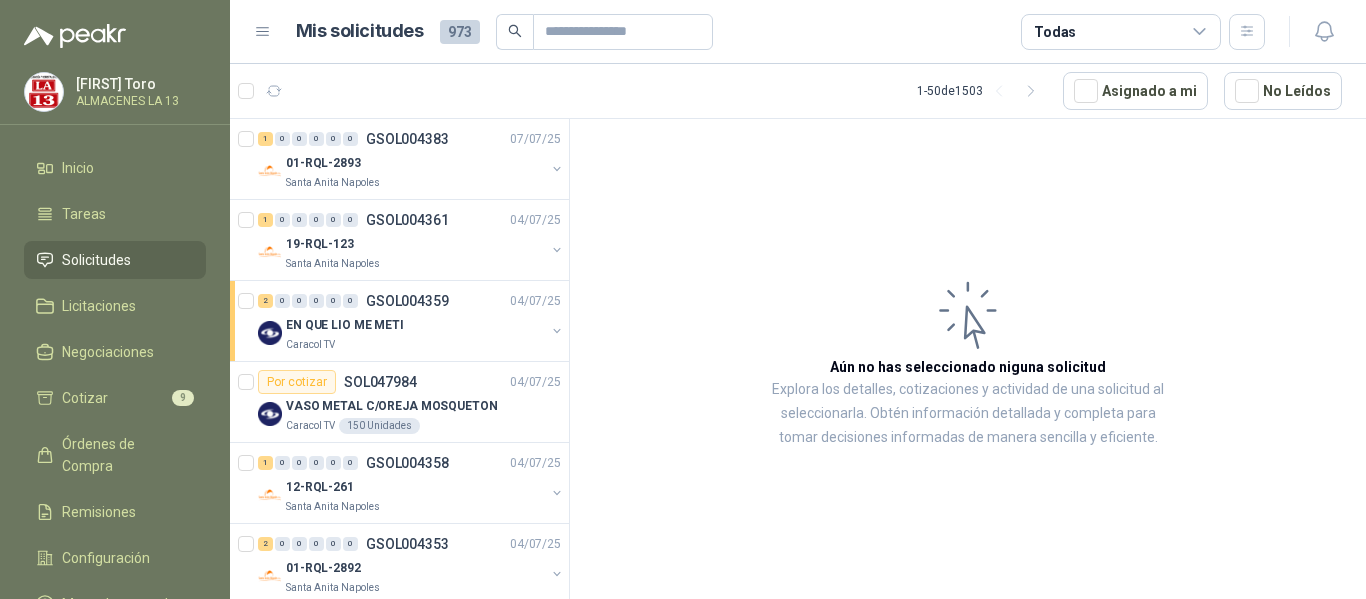 click on "973" at bounding box center [460, 32] 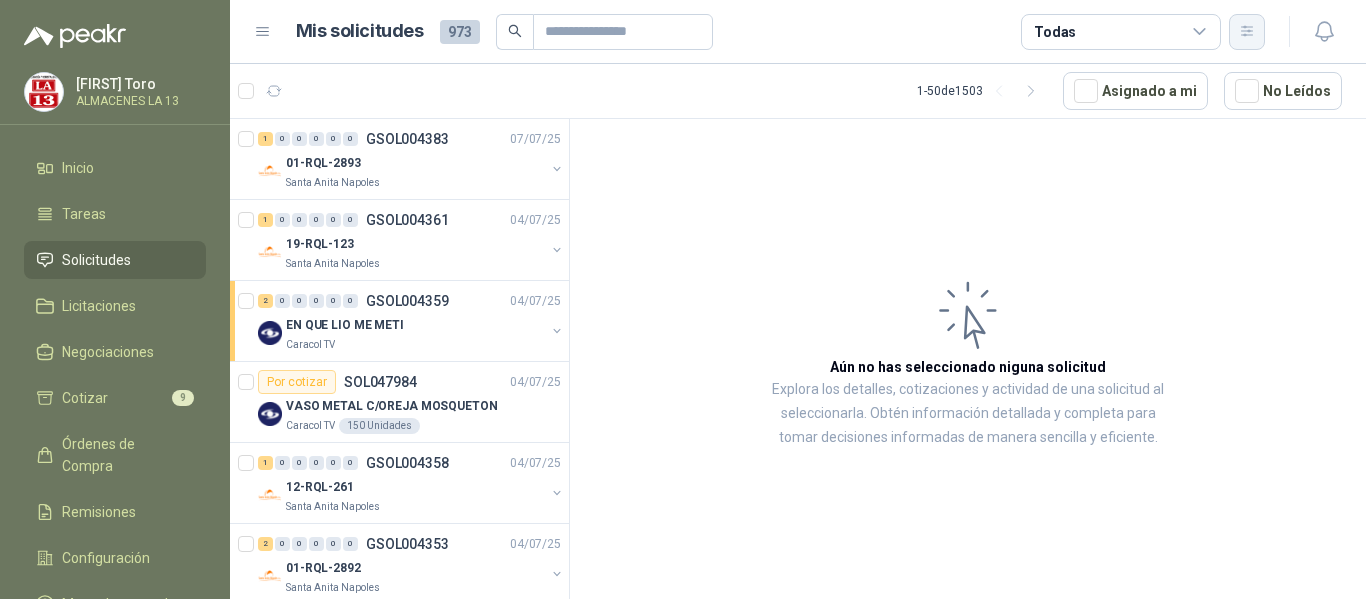 click at bounding box center (1247, 32) 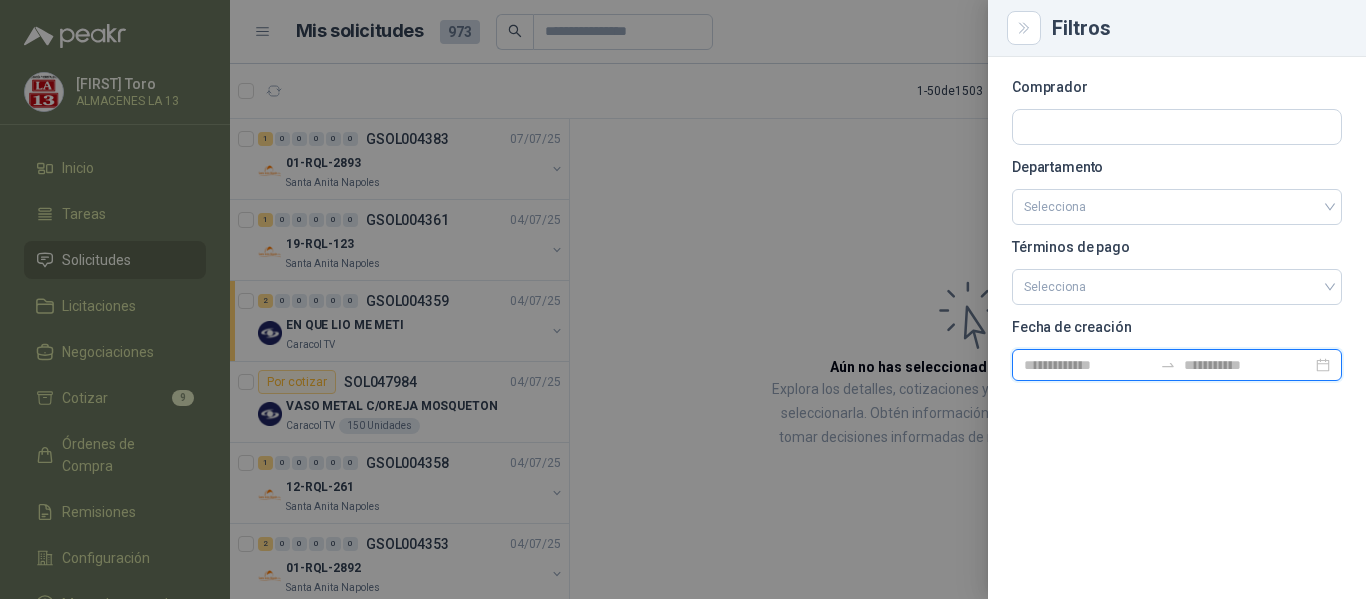 click at bounding box center [1088, 365] 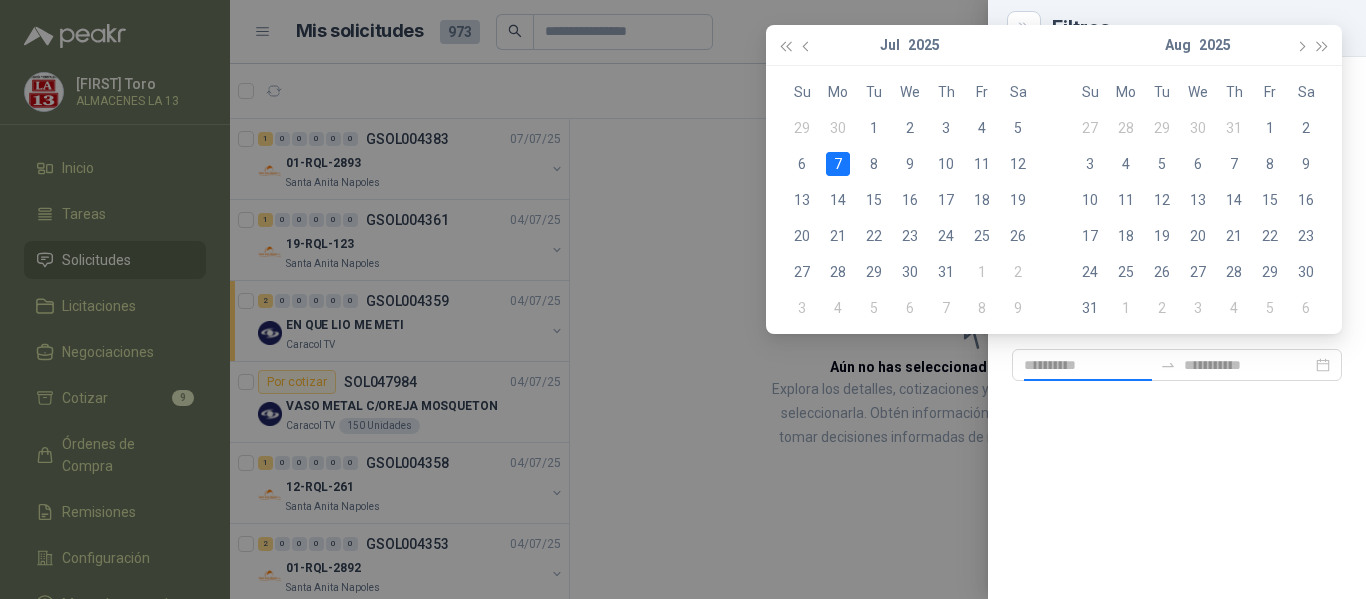 click on "7" at bounding box center [838, 164] 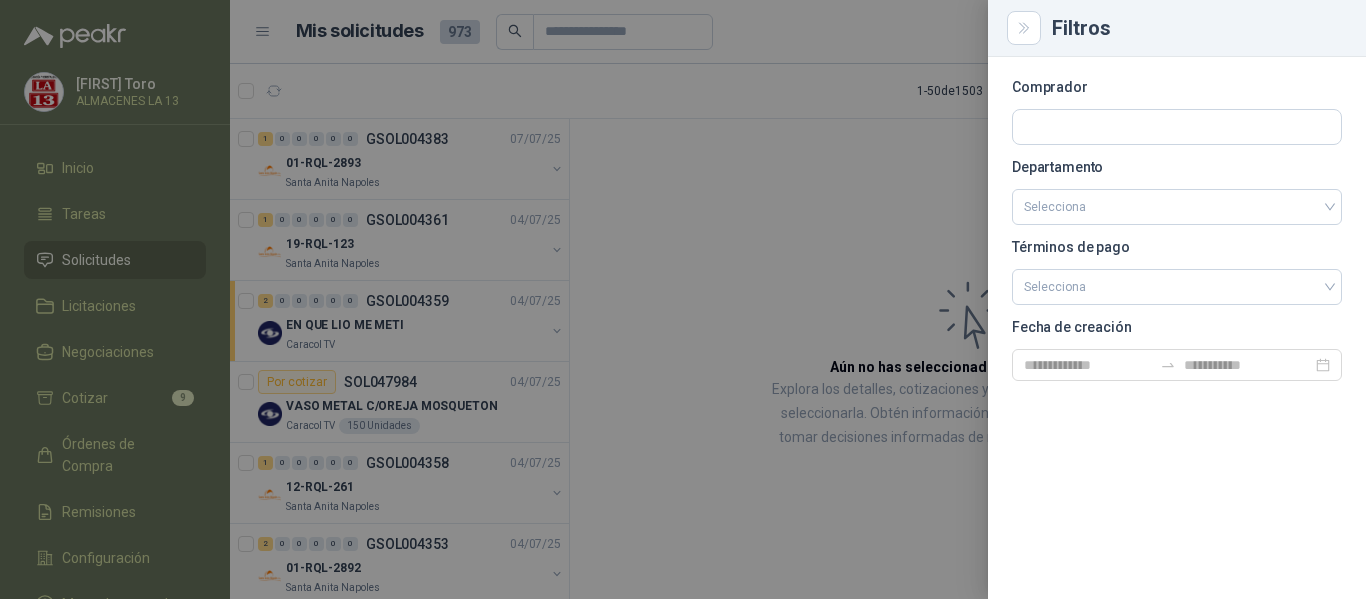 click on "Comprador Departamento Selecciona Términos de pago Selecciona Fecha de creación" at bounding box center (1177, 328) 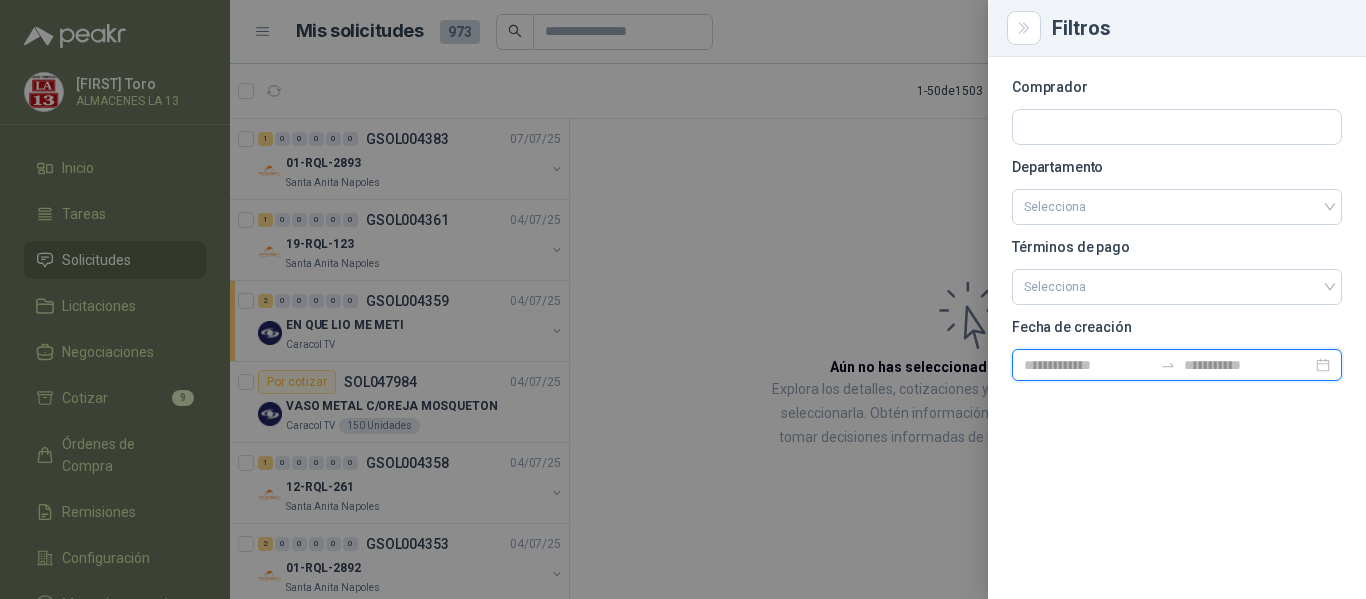 click at bounding box center [1088, 365] 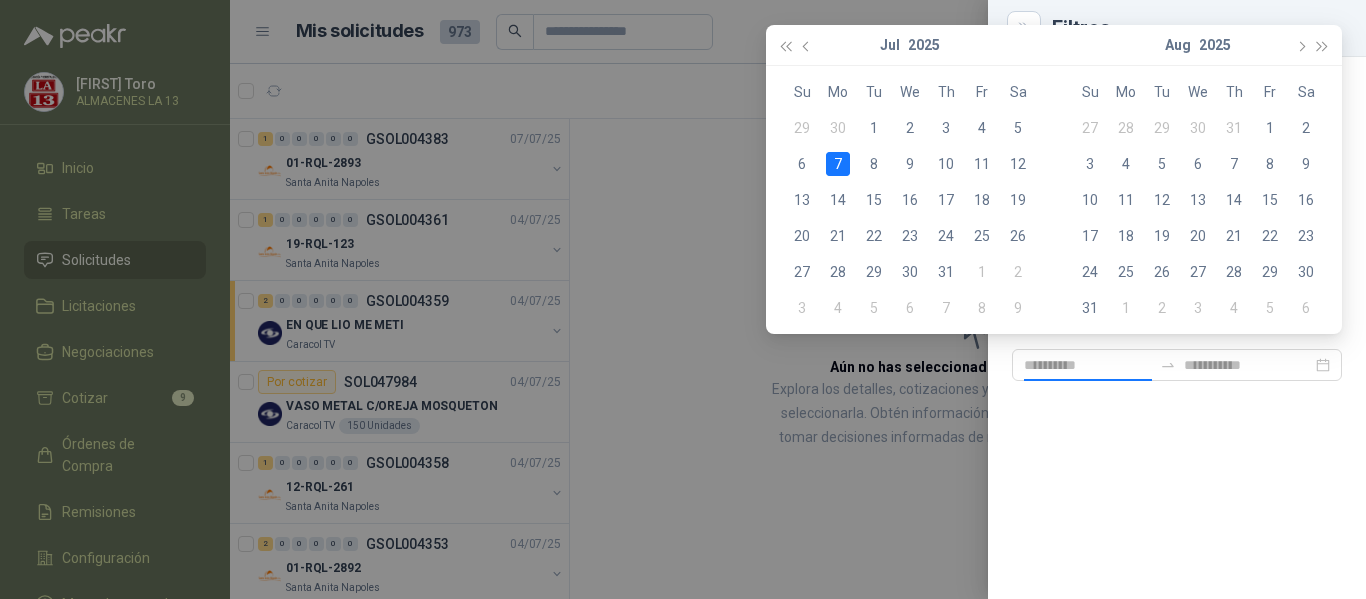 click on "7" at bounding box center [838, 164] 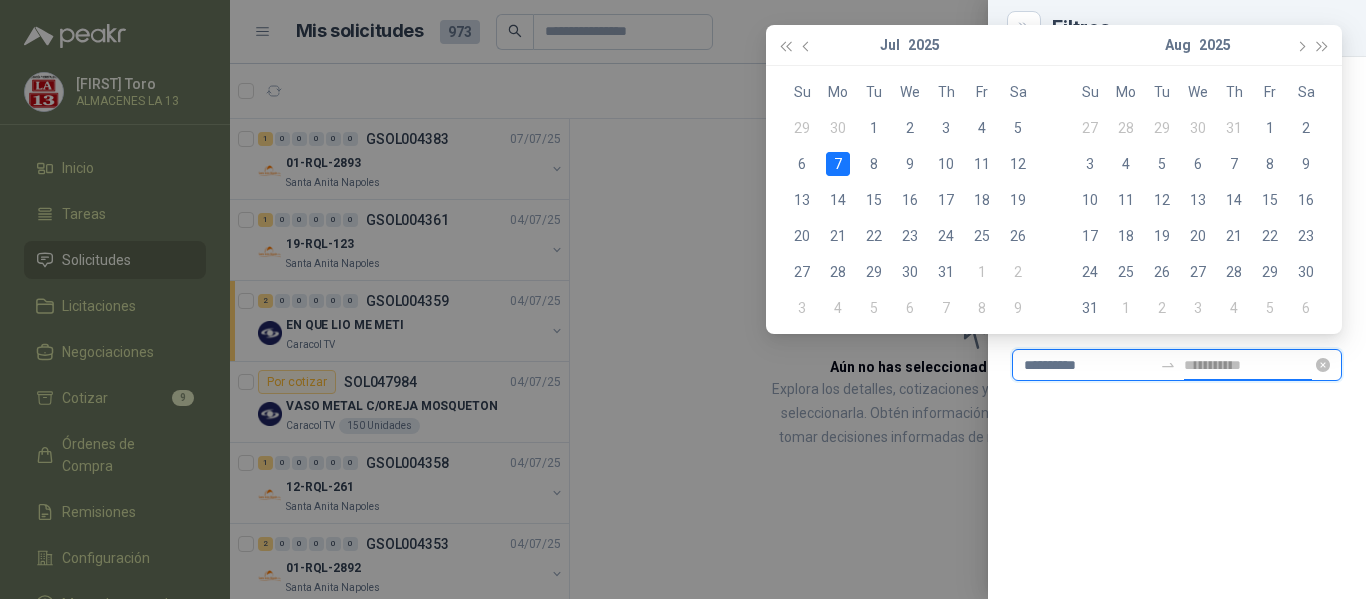 click at bounding box center [1248, 365] 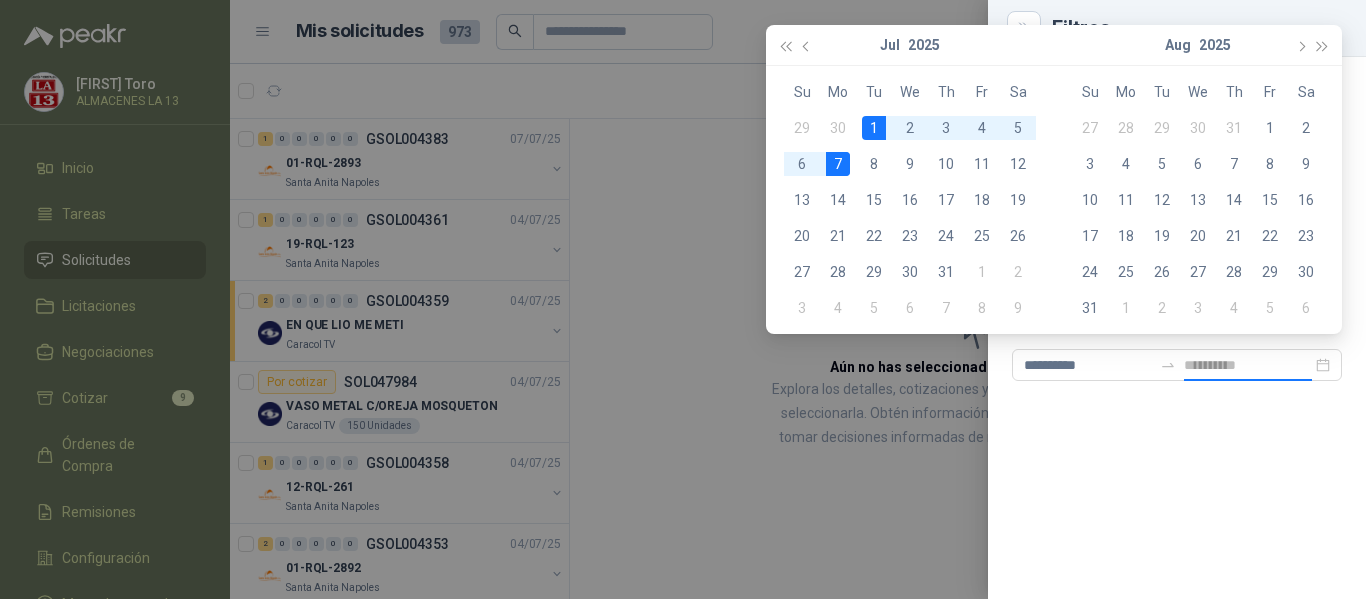 click on "1" at bounding box center [874, 128] 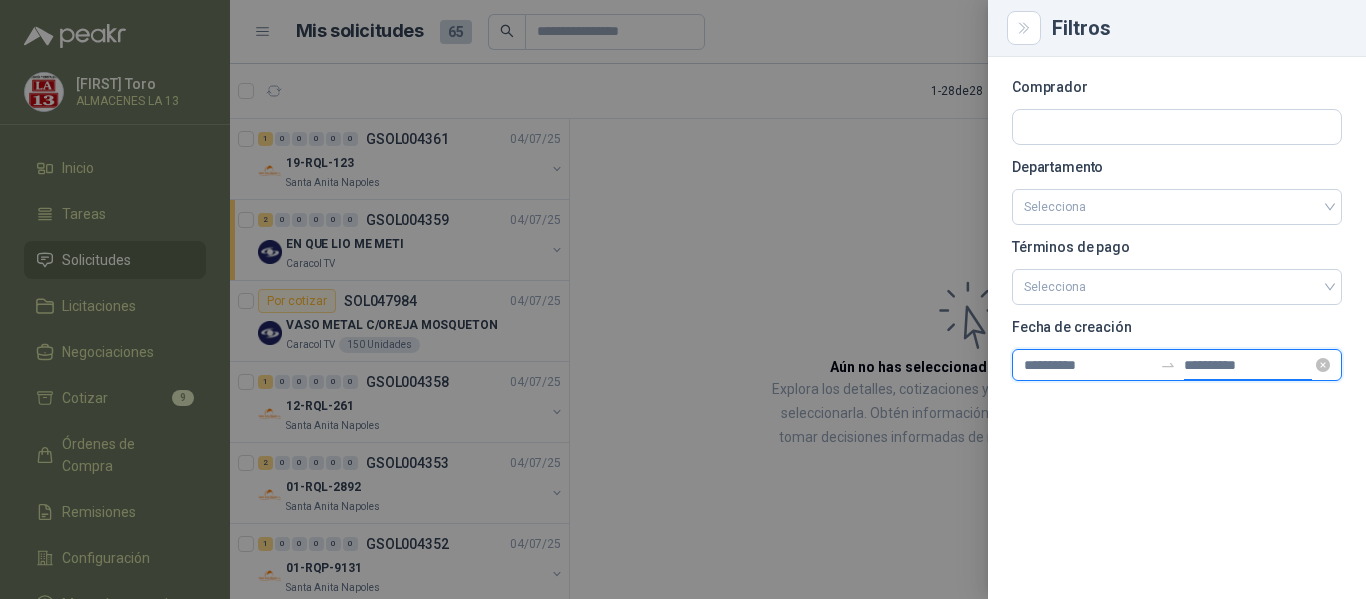 click on "**********" at bounding box center [1248, 365] 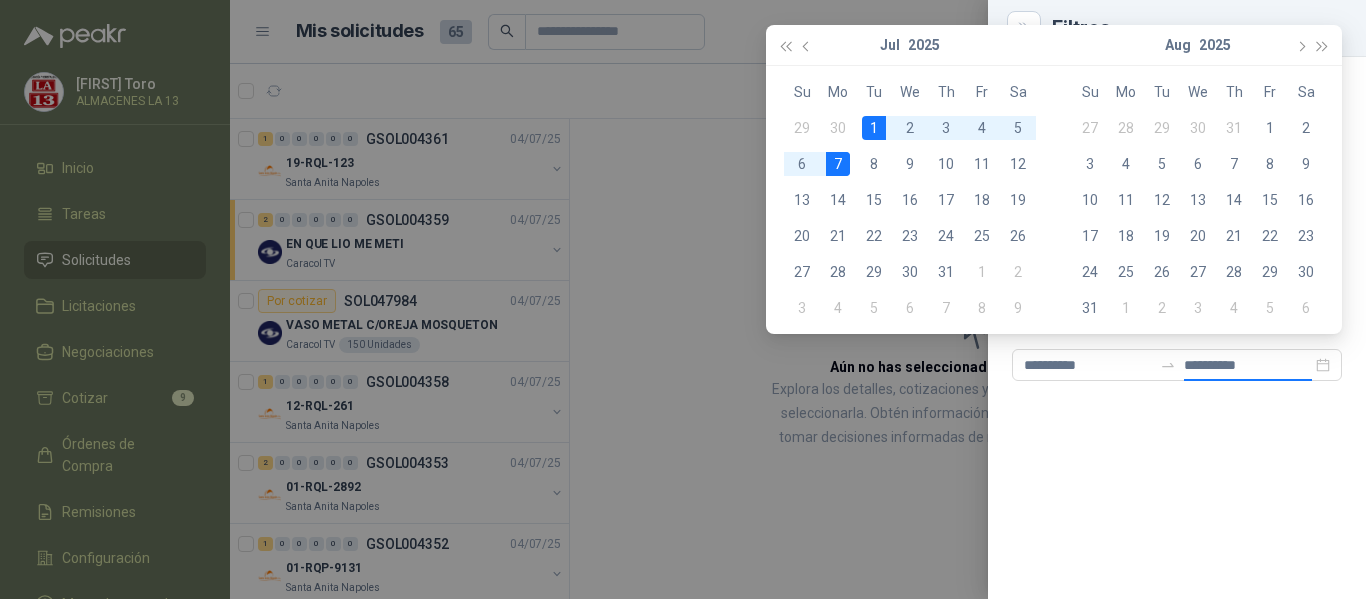 click on "**********" at bounding box center [1177, 328] 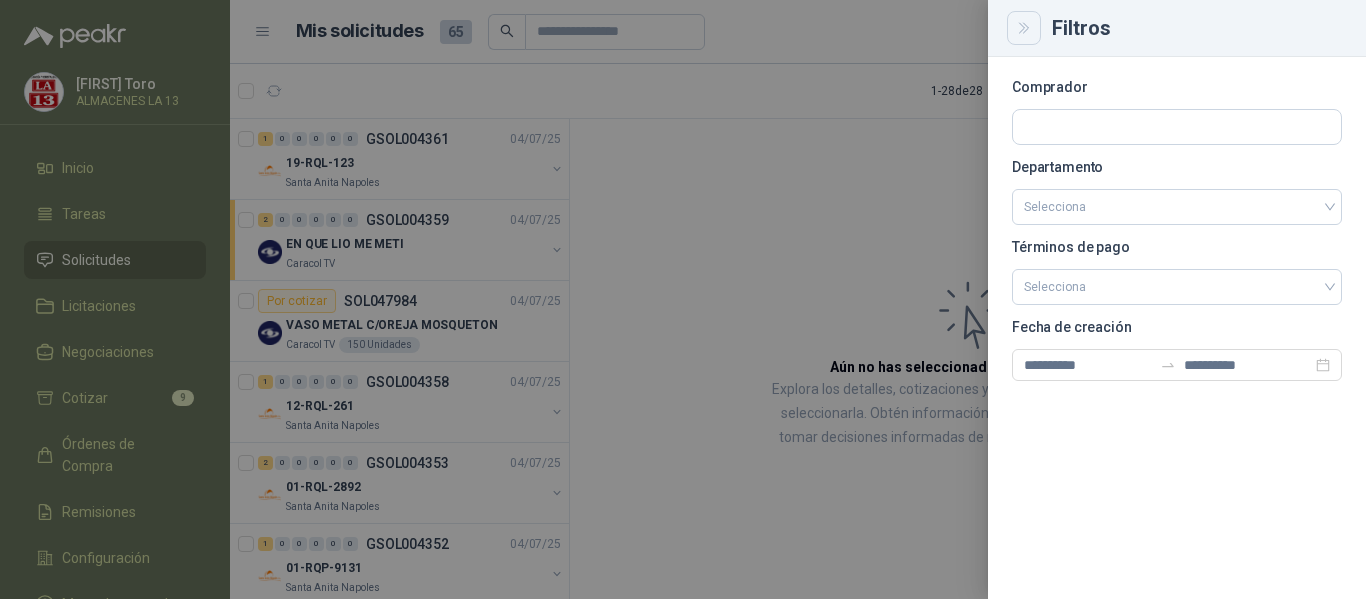 click at bounding box center (1024, 28) 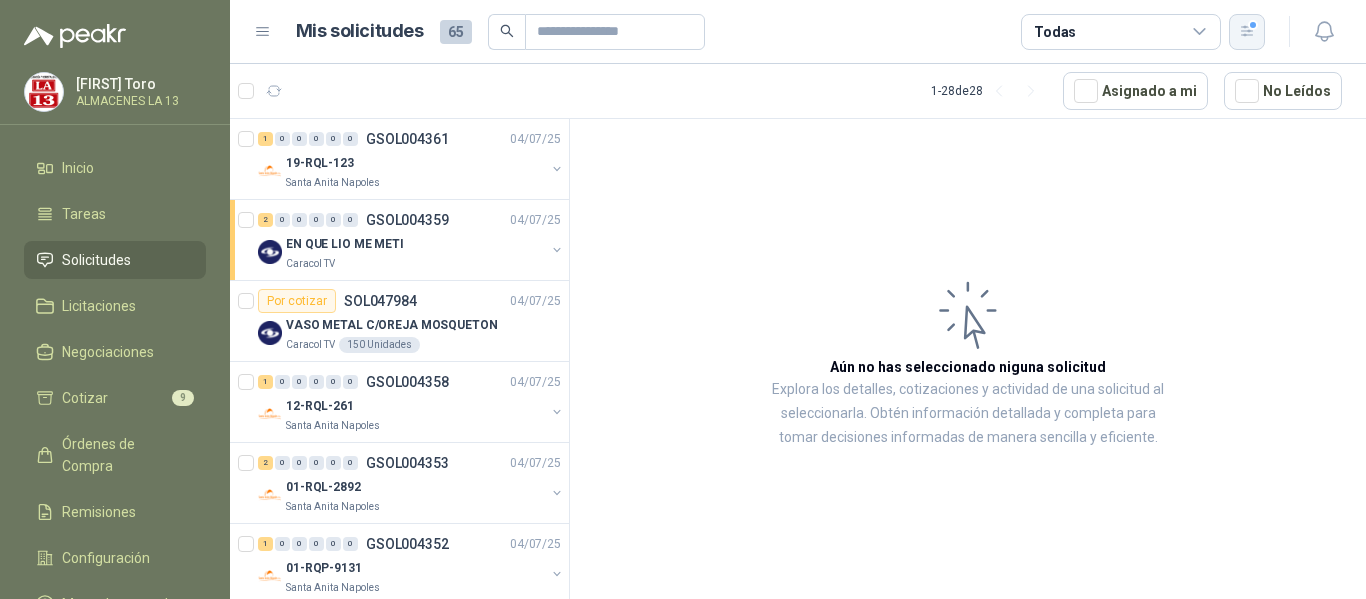 click at bounding box center (1247, 31) 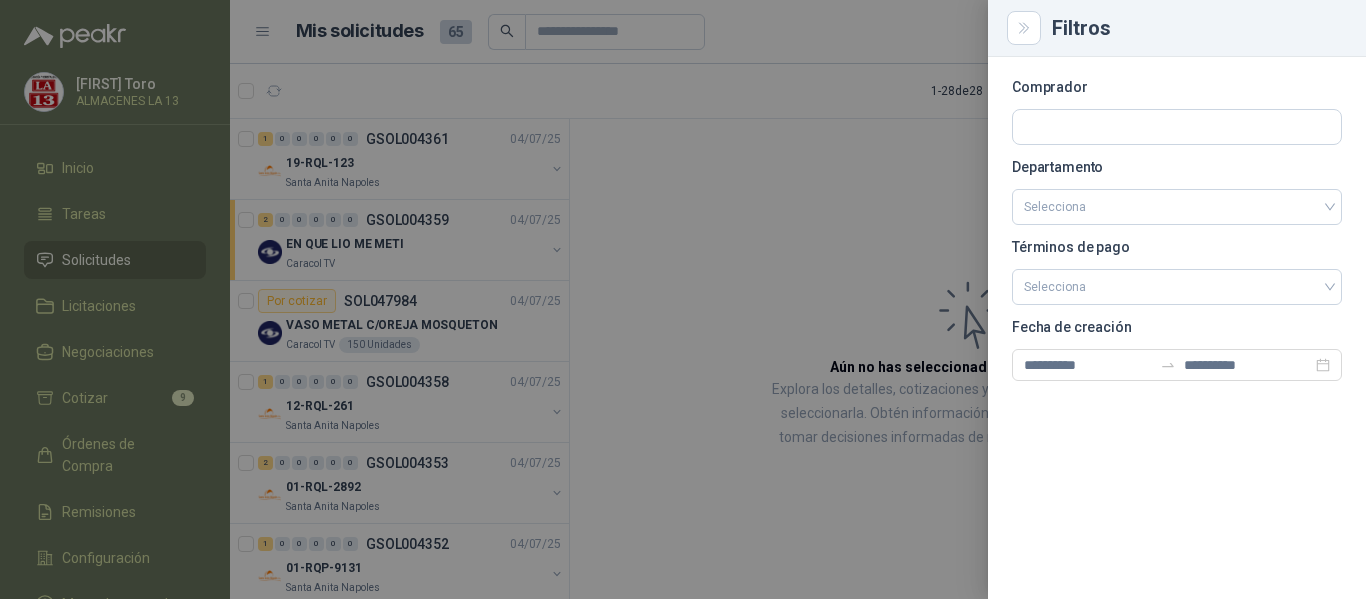 click at bounding box center (683, 299) 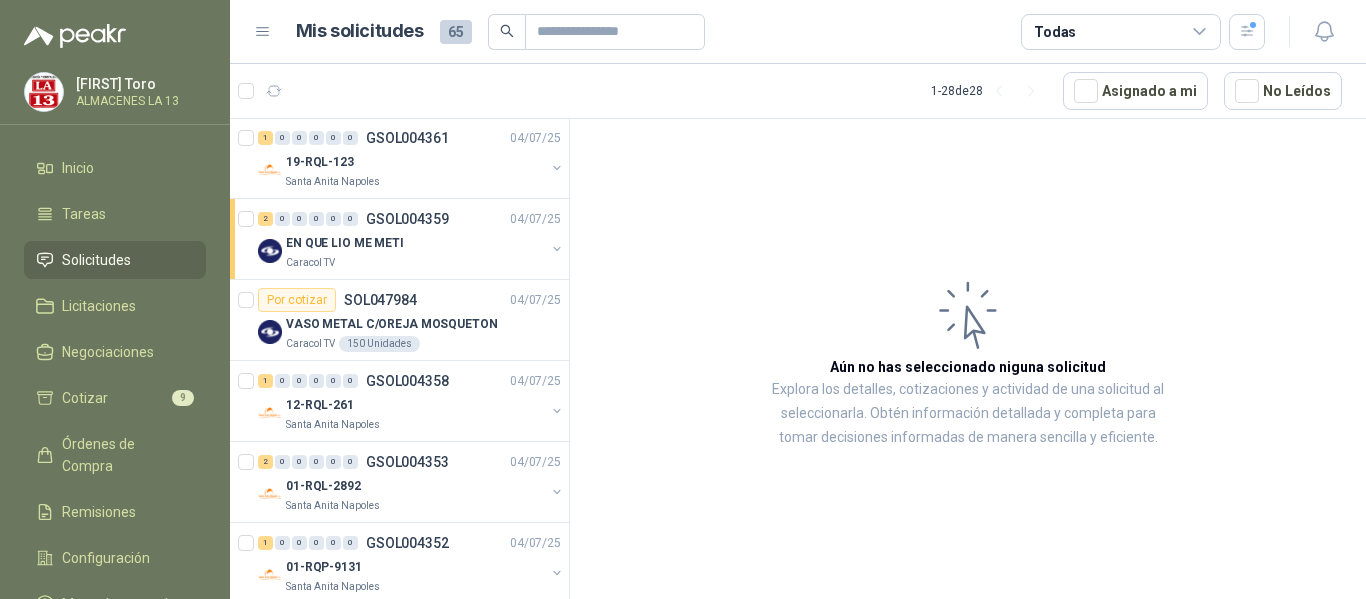 scroll, scrollTop: 0, scrollLeft: 0, axis: both 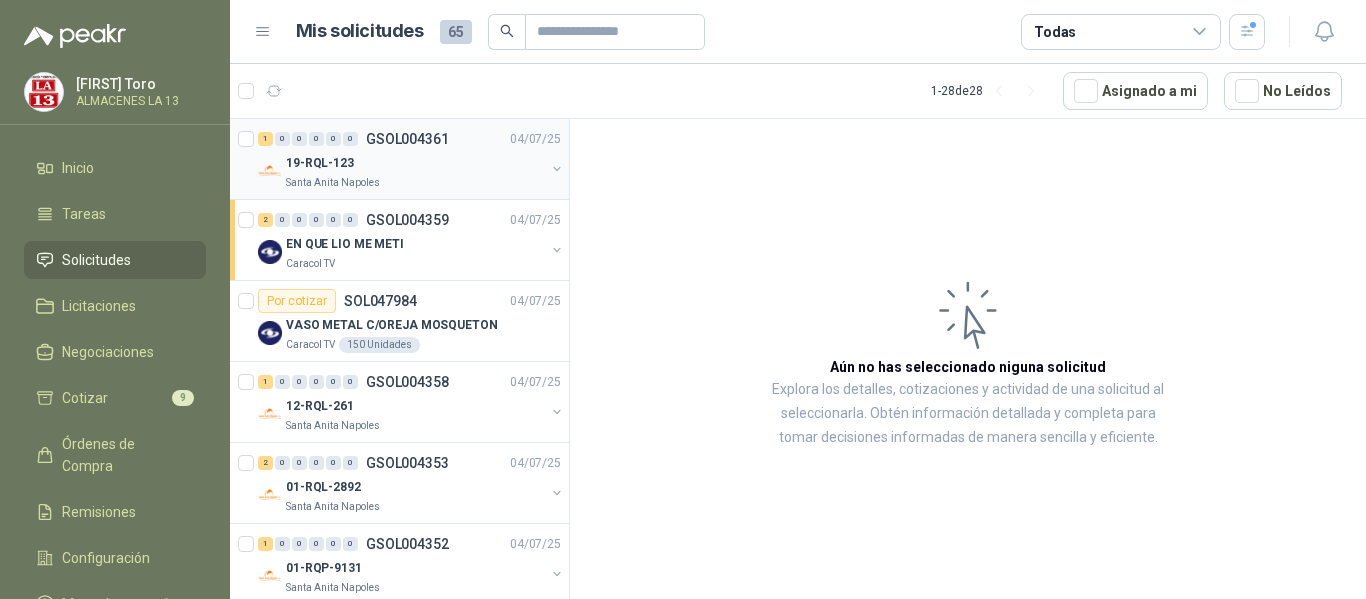 click on "Santa Anita Napoles" at bounding box center [415, 183] 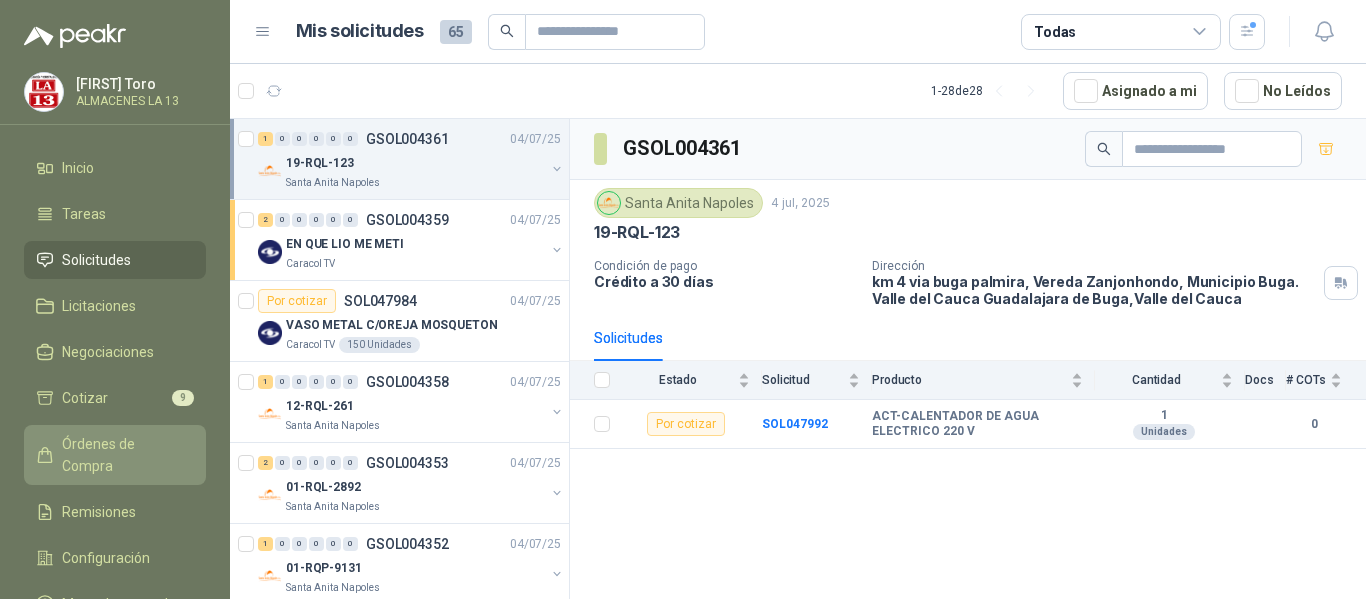 click on "Órdenes de Compra" at bounding box center (124, 455) 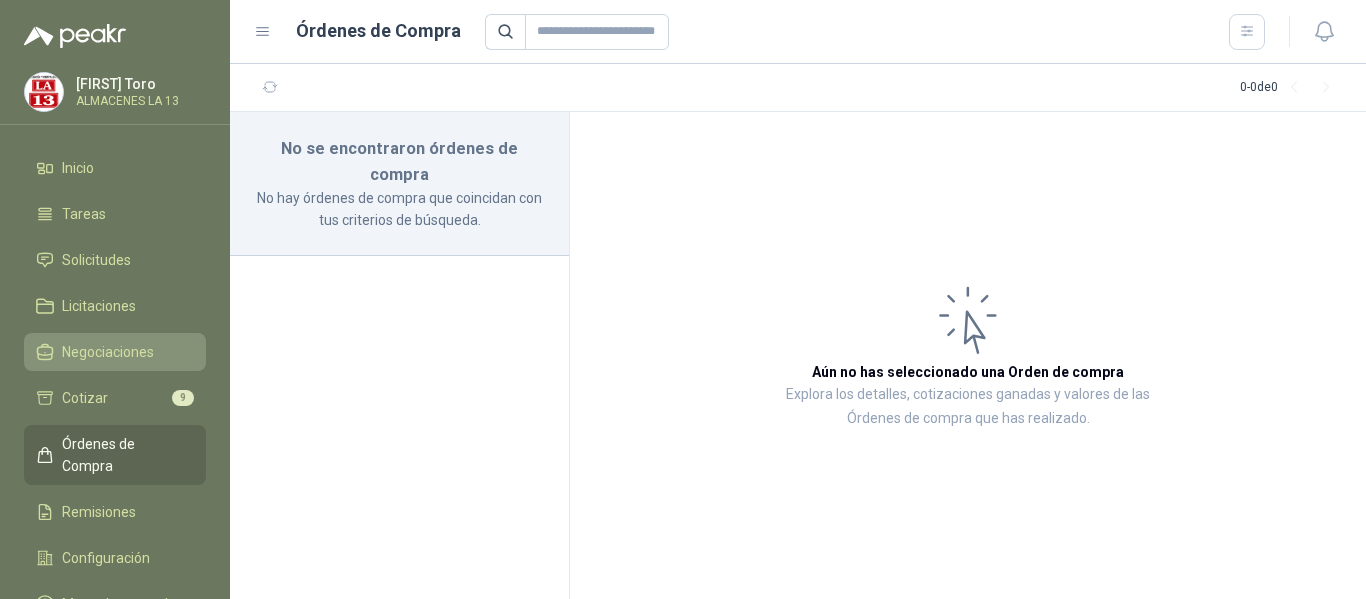 click on "Negociaciones" at bounding box center [115, 352] 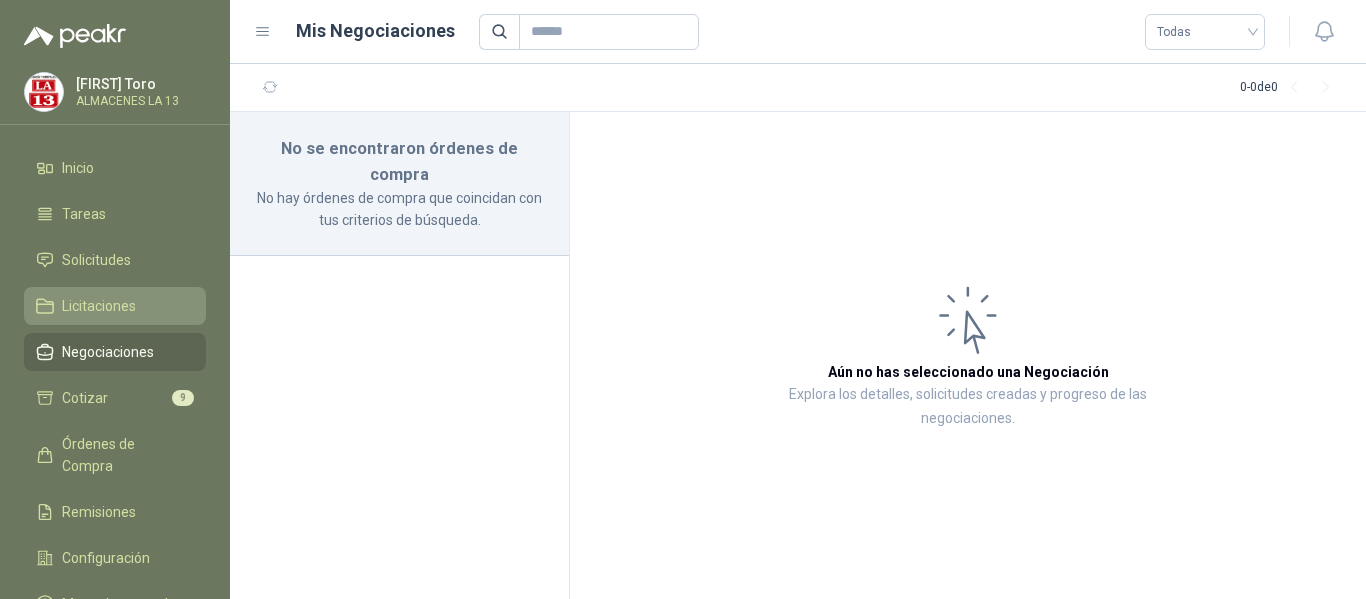 click on "Licitaciones" at bounding box center (99, 306) 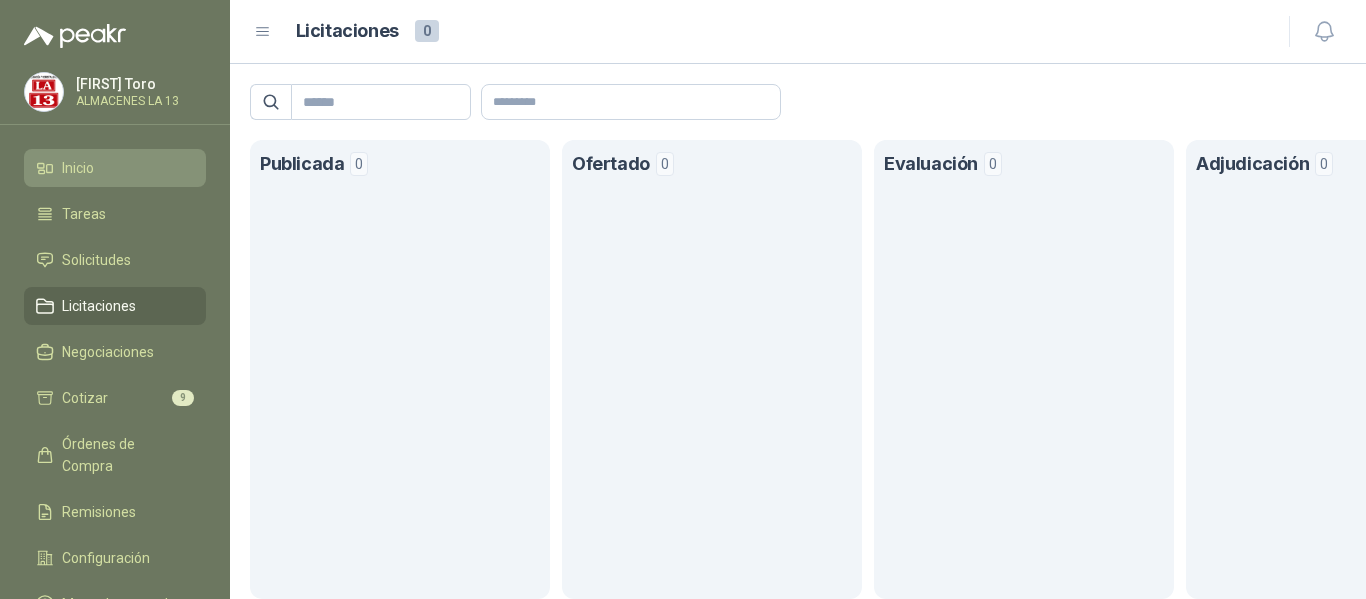 click at bounding box center [45, 168] 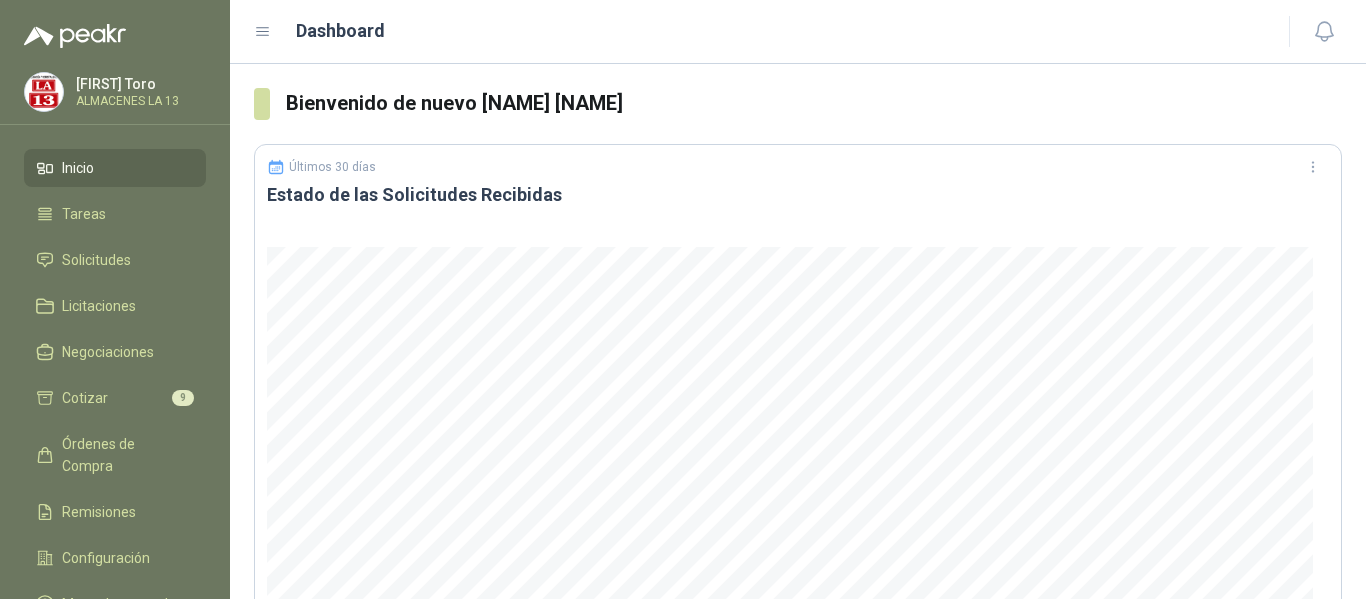 click at bounding box center (263, 32) 